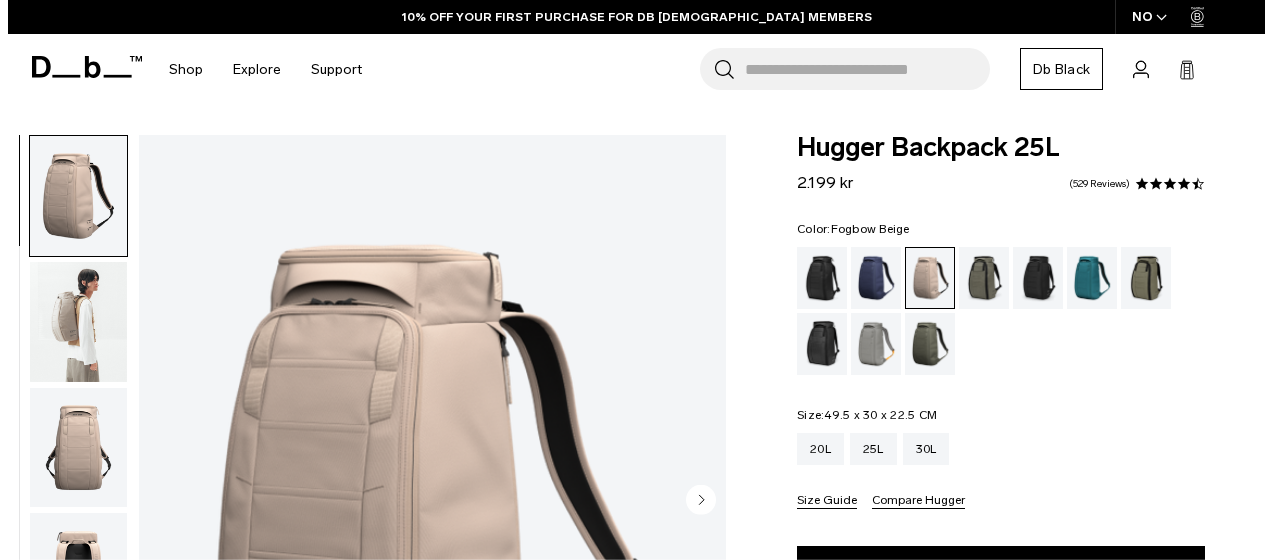 scroll, scrollTop: 0, scrollLeft: 0, axis: both 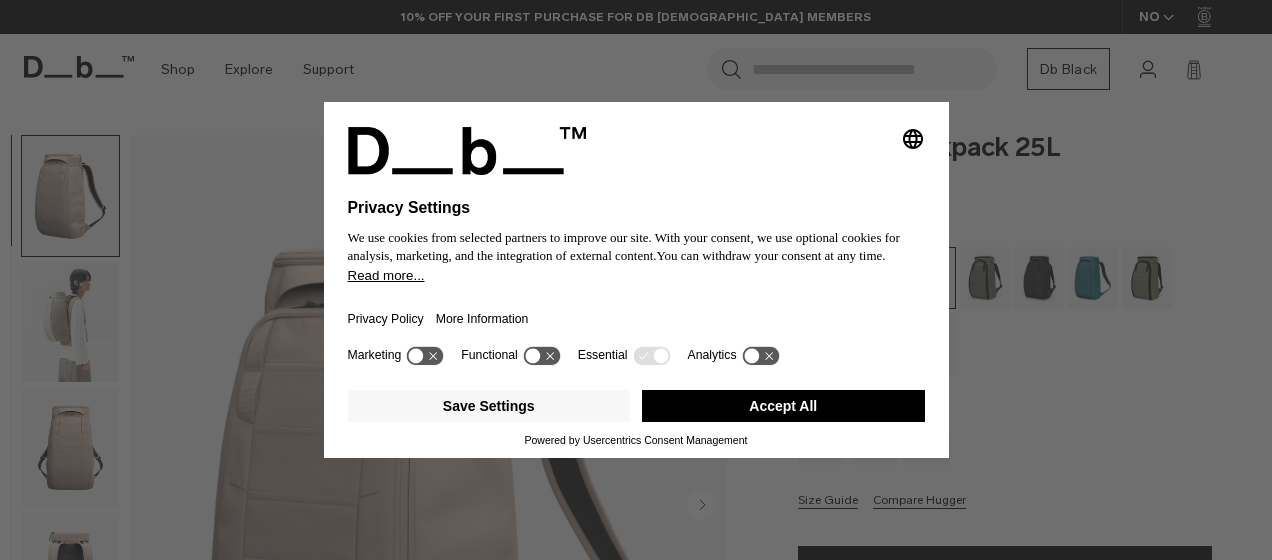 click on "Accept All" at bounding box center (783, 406) 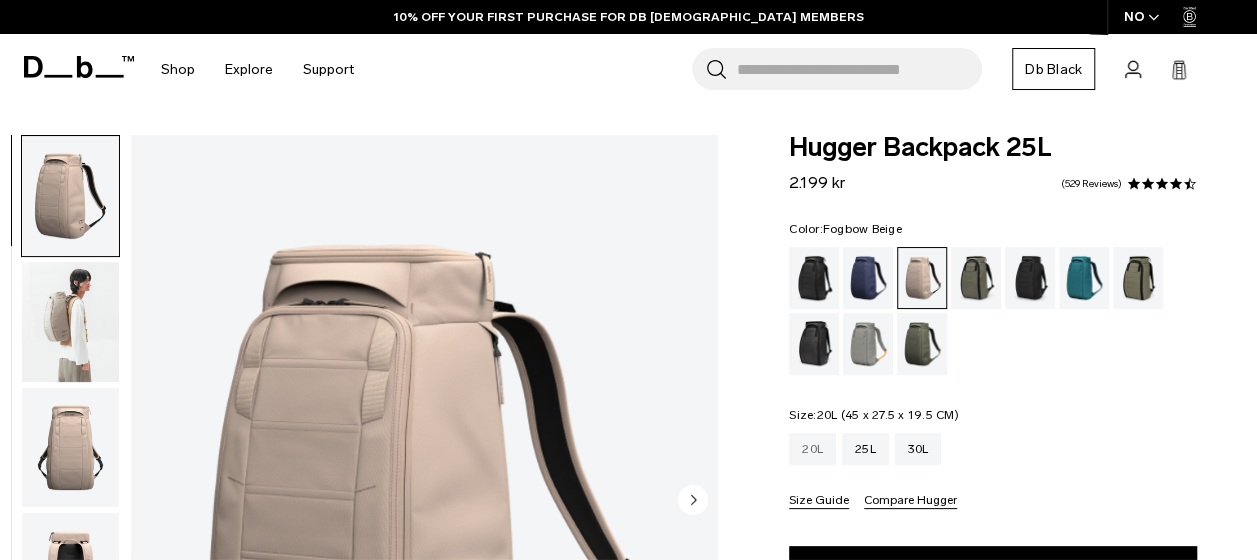 click on "20L" at bounding box center [812, 449] 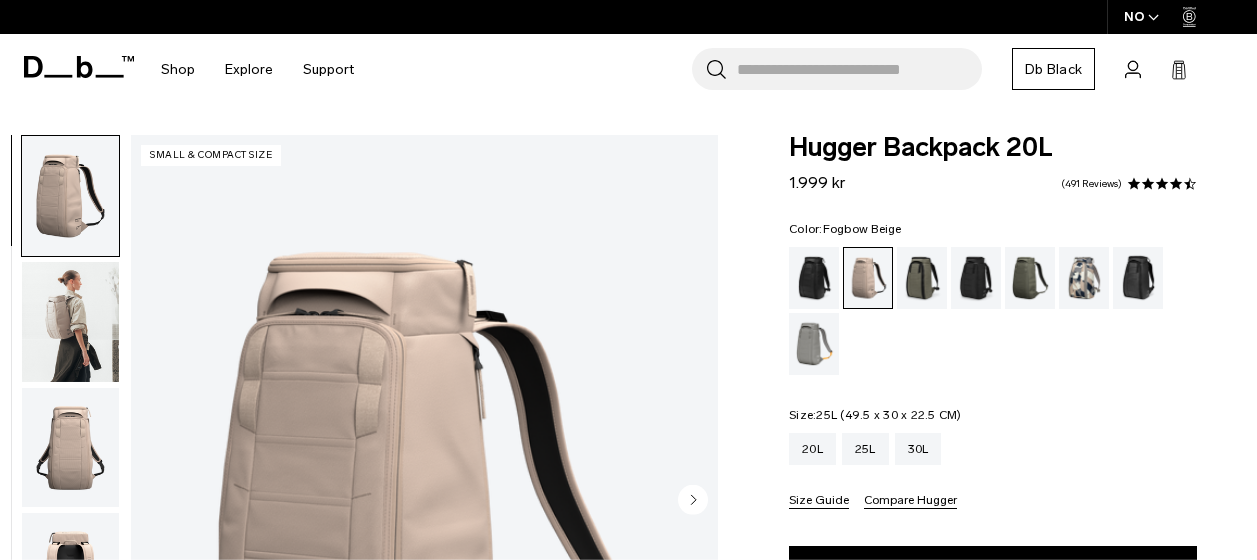 click on "25L" at bounding box center [865, 449] 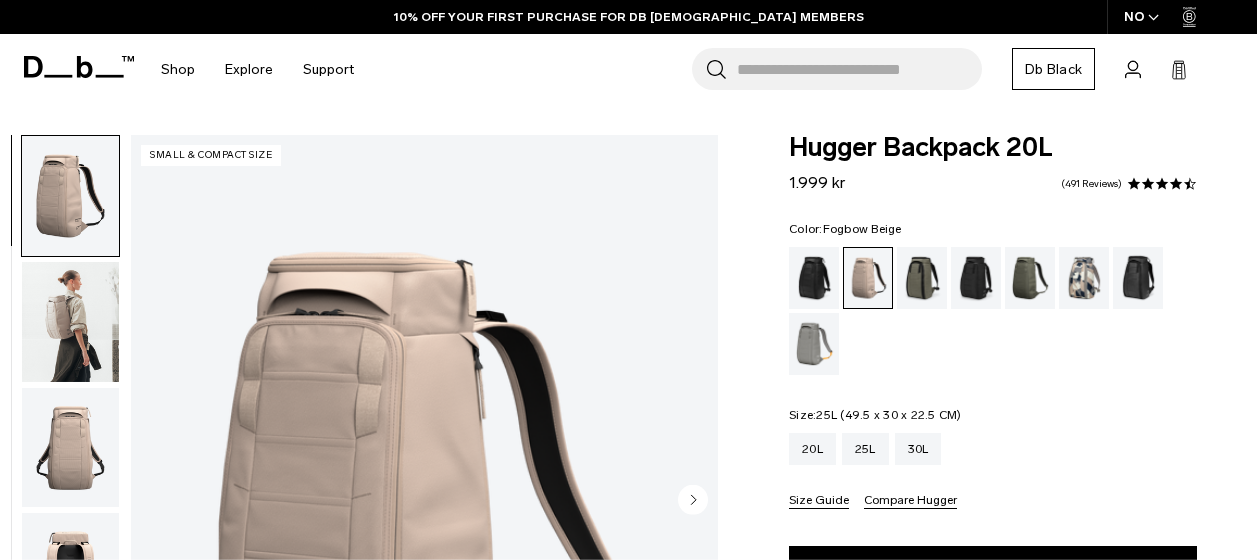 scroll, scrollTop: 0, scrollLeft: 0, axis: both 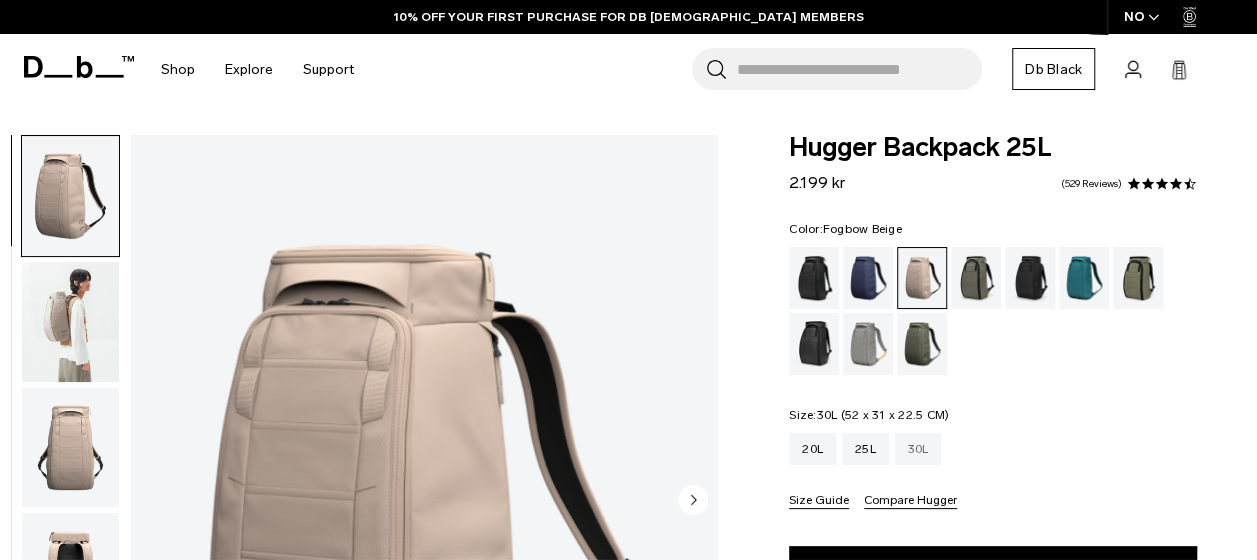 click on "30L" at bounding box center [918, 449] 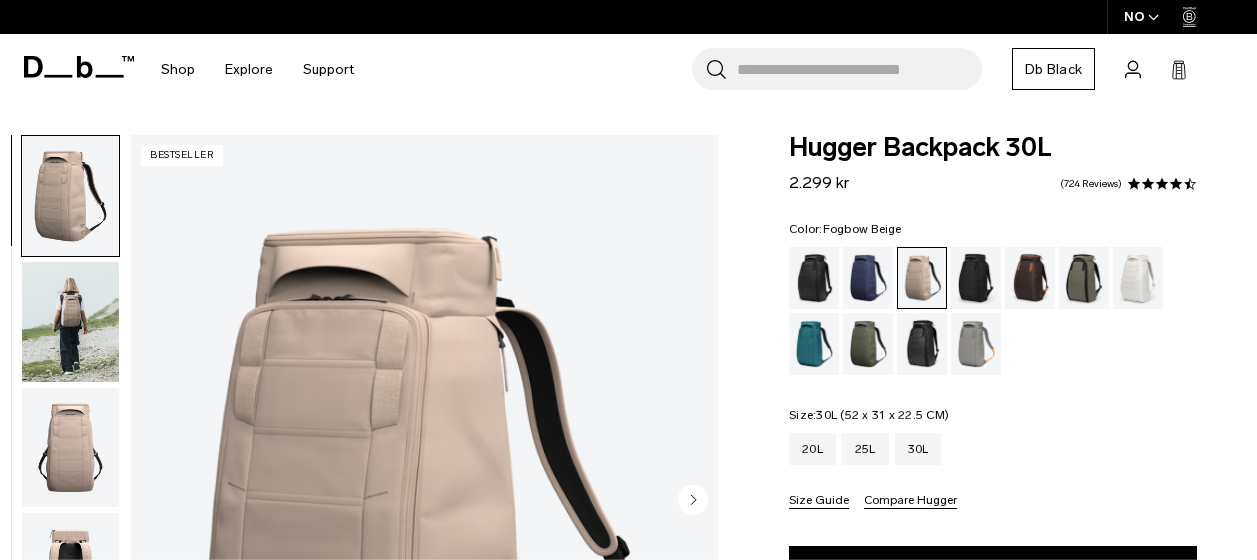 scroll, scrollTop: 0, scrollLeft: 0, axis: both 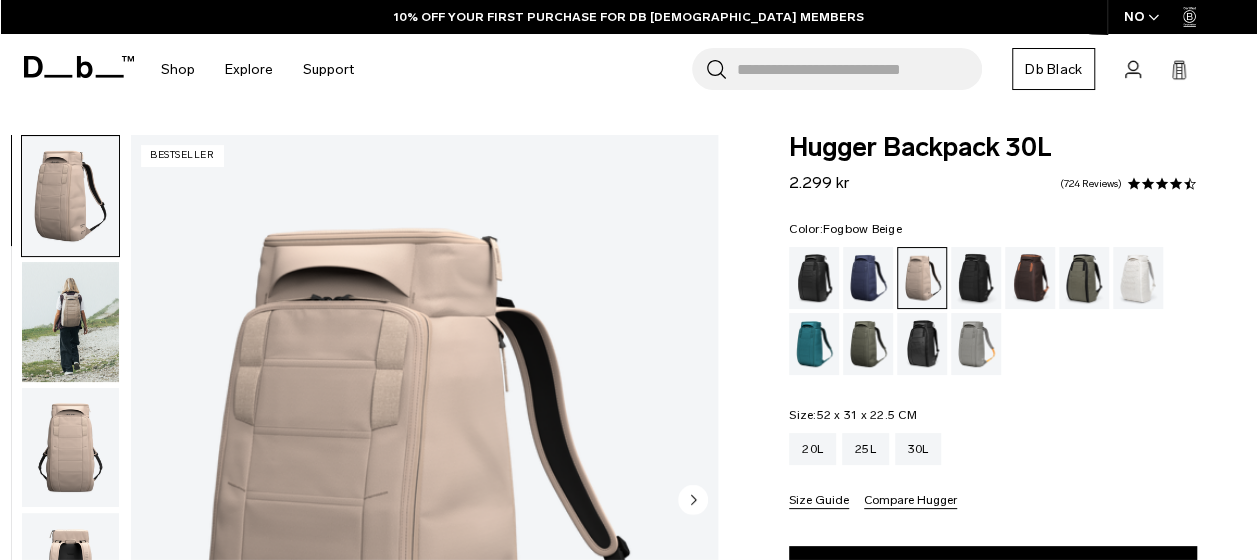 click on "Size Guide" at bounding box center [819, 501] 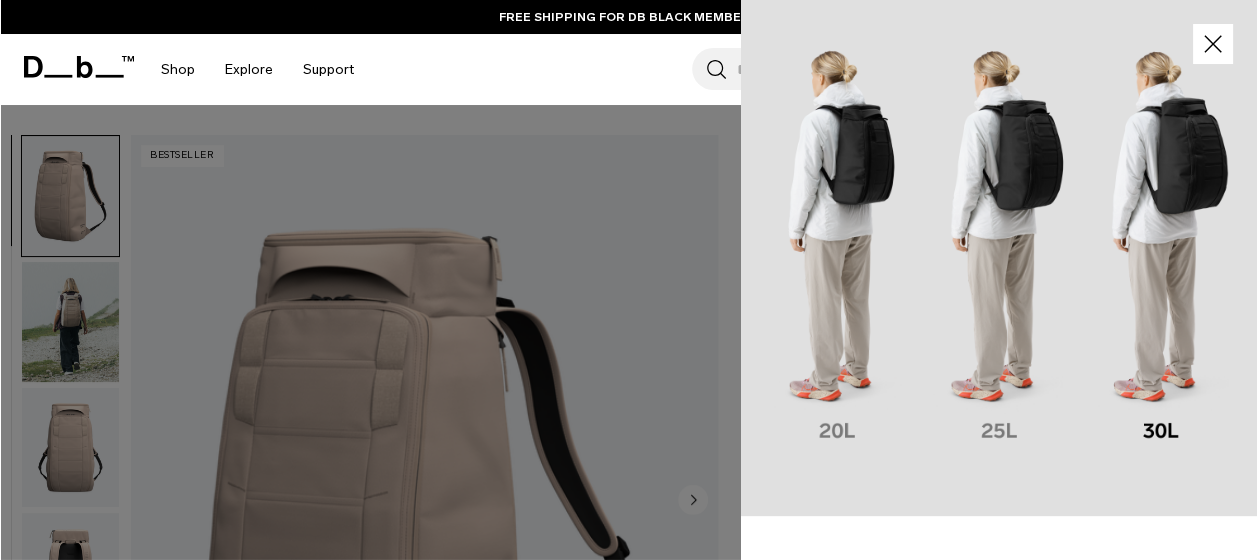 click 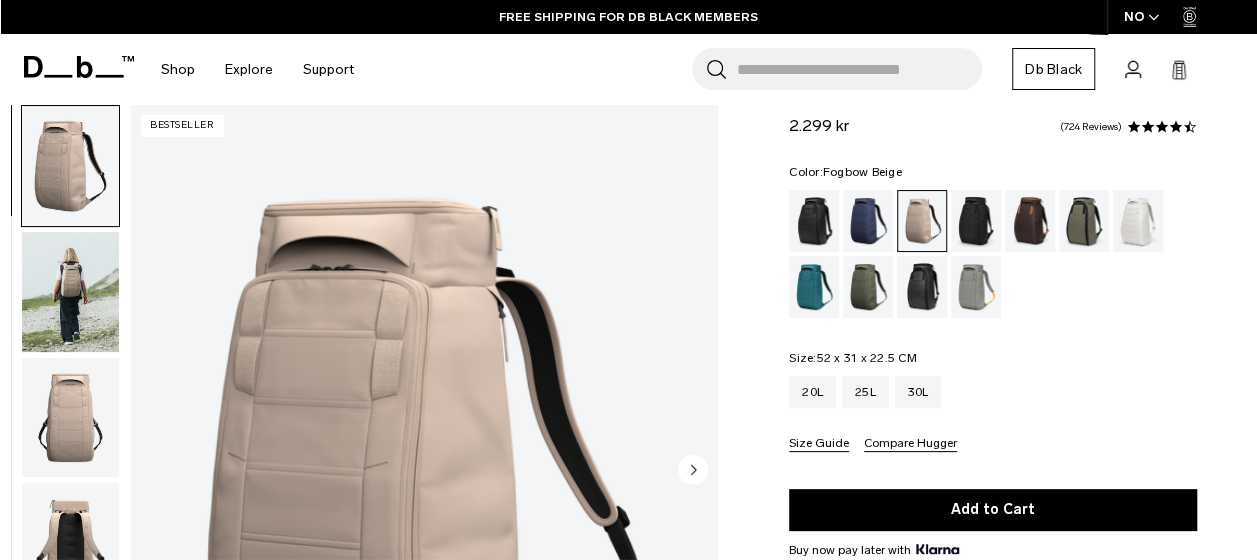 scroll, scrollTop: 100, scrollLeft: 0, axis: vertical 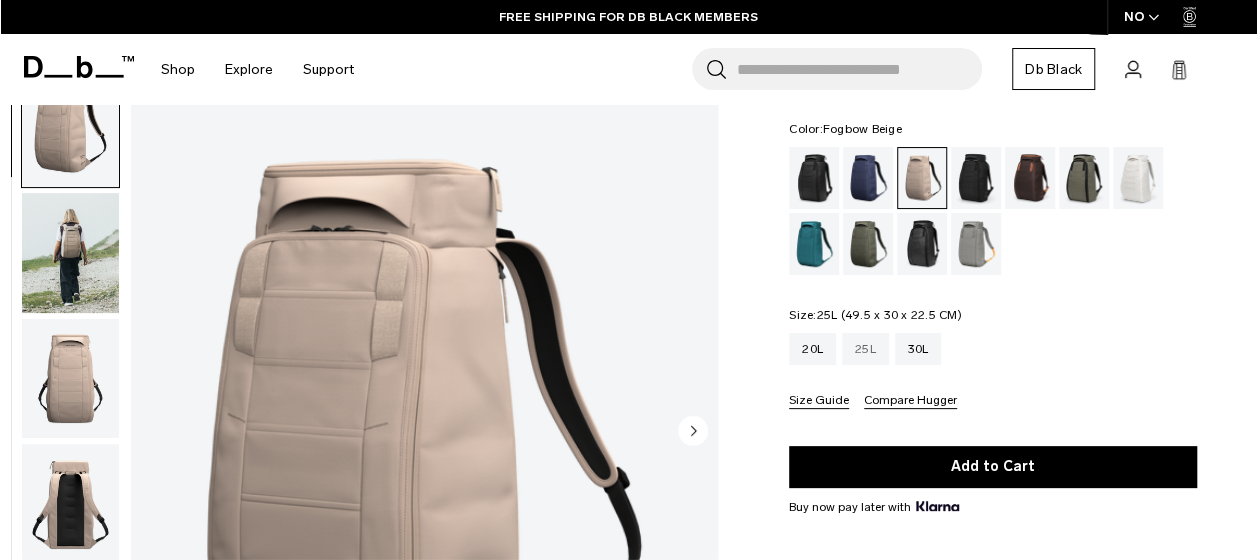 click on "25L" at bounding box center (865, 349) 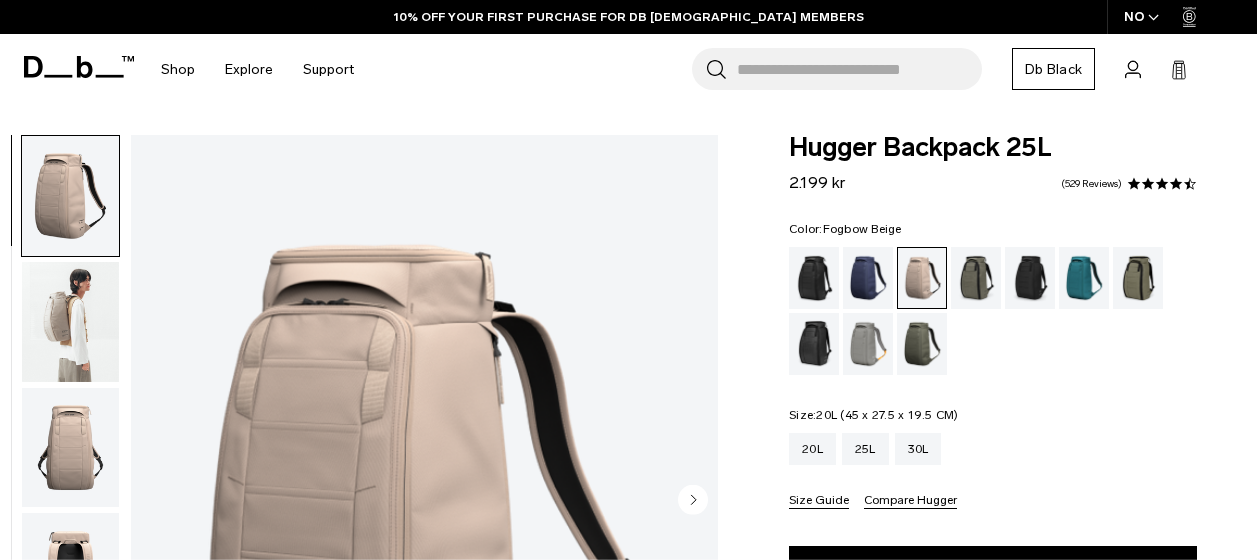 scroll, scrollTop: 0, scrollLeft: 0, axis: both 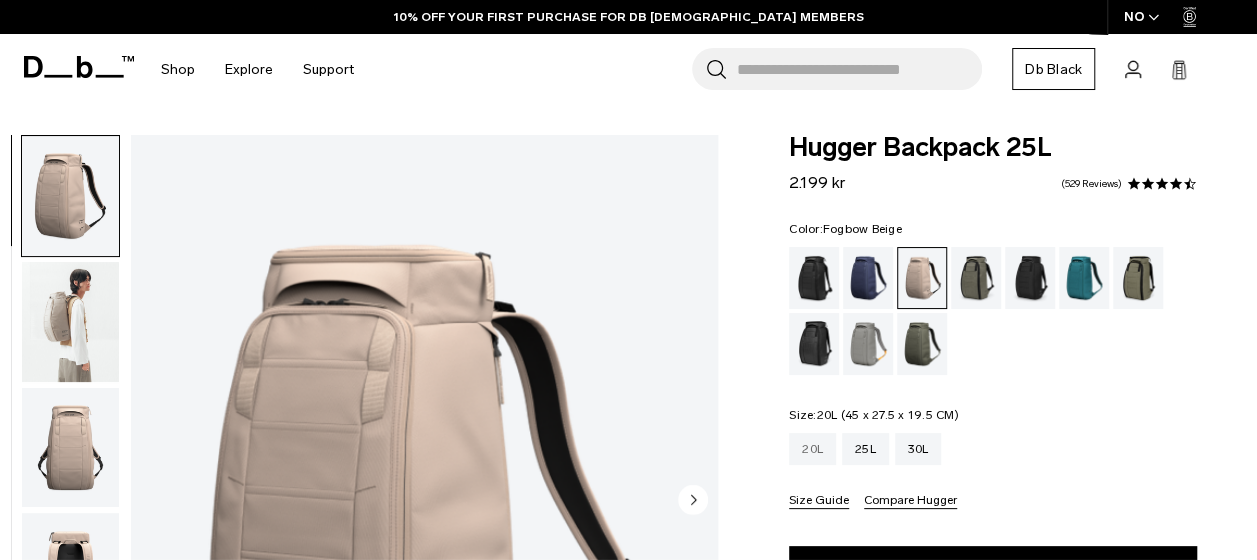 click on "20L" at bounding box center [812, 449] 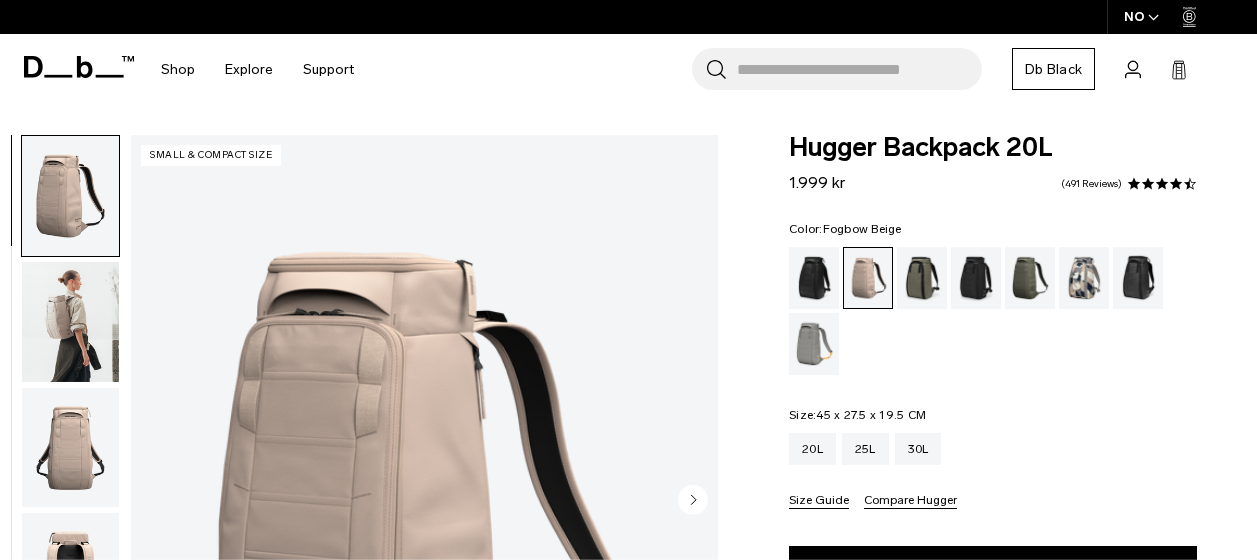 scroll, scrollTop: 0, scrollLeft: 0, axis: both 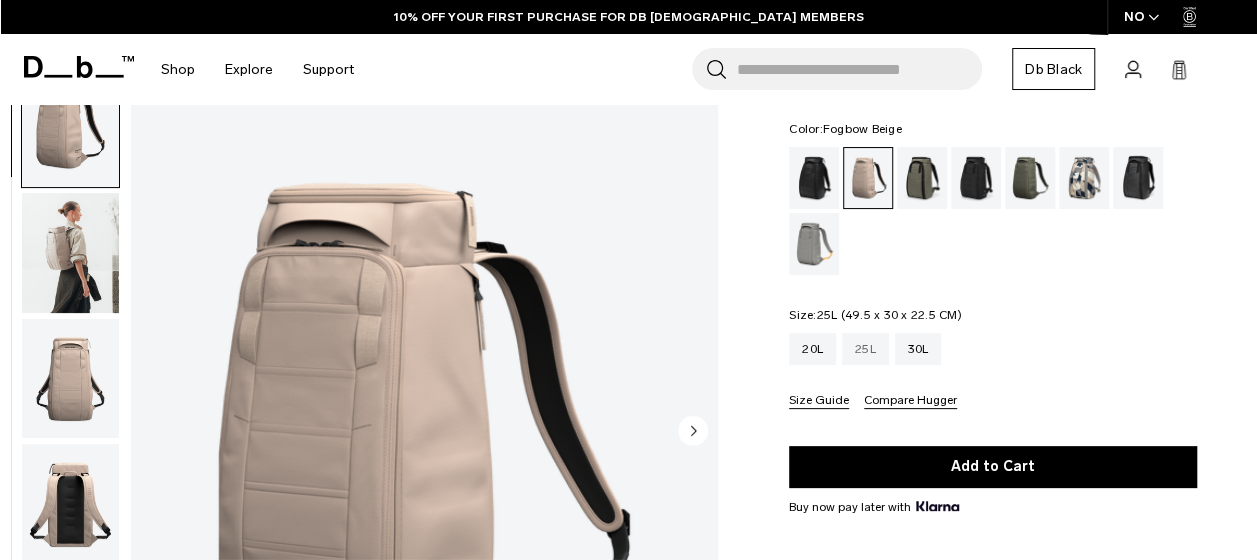 click on "25L" at bounding box center (865, 349) 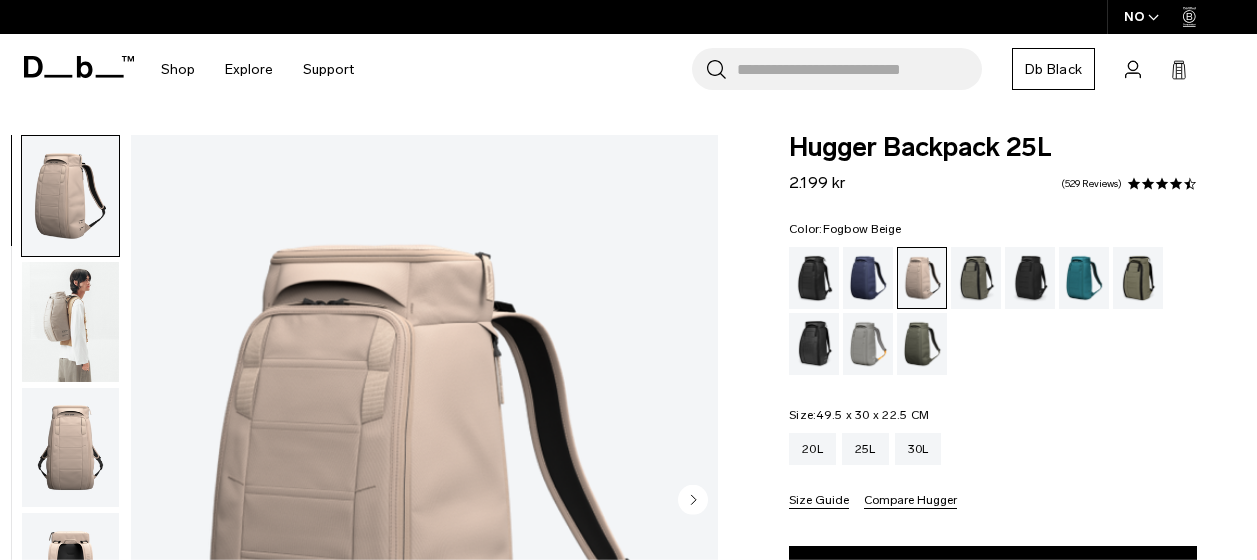scroll, scrollTop: 0, scrollLeft: 0, axis: both 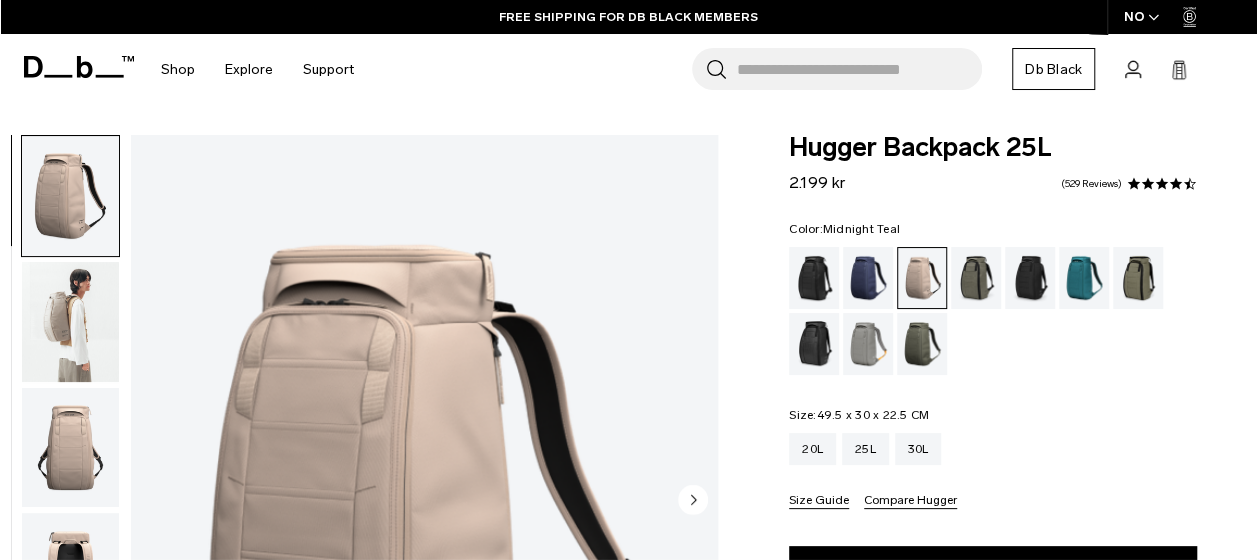 click at bounding box center [1084, 278] 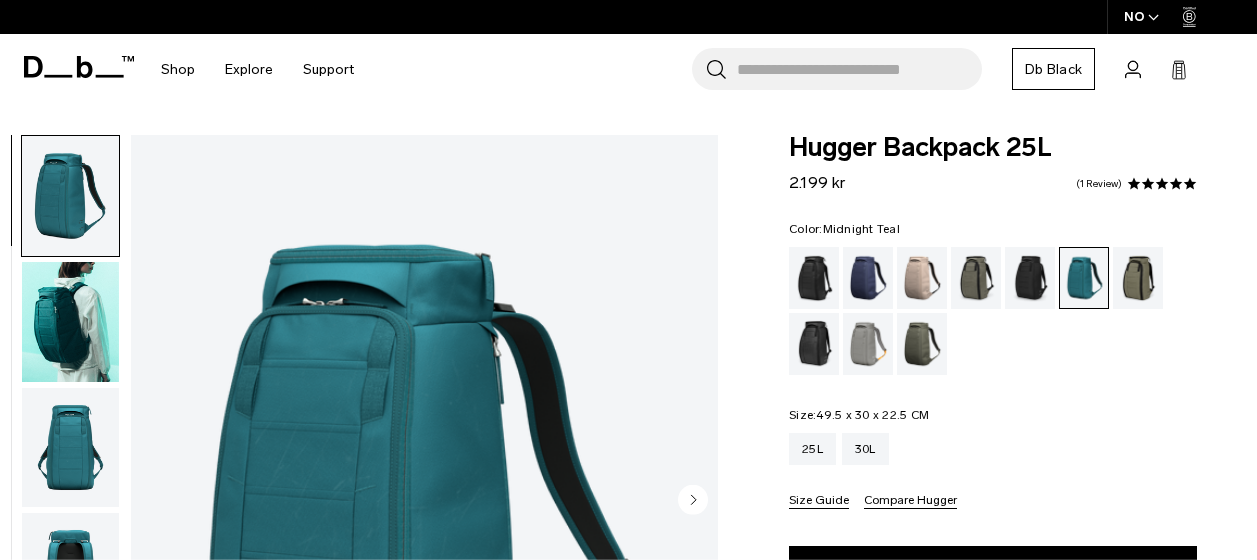 scroll, scrollTop: 0, scrollLeft: 0, axis: both 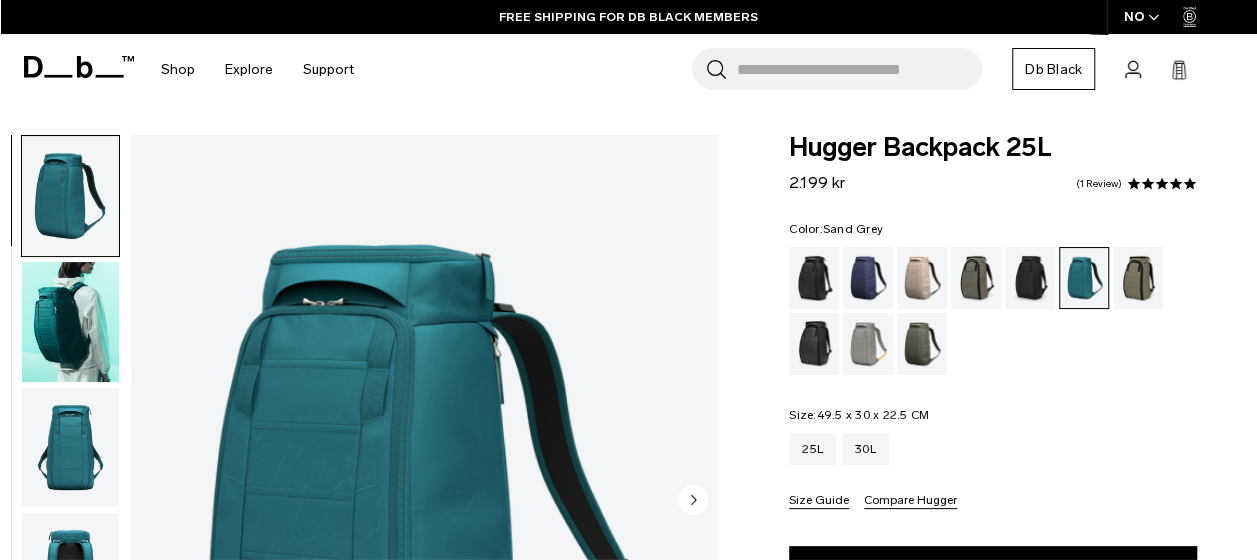 click at bounding box center [868, 344] 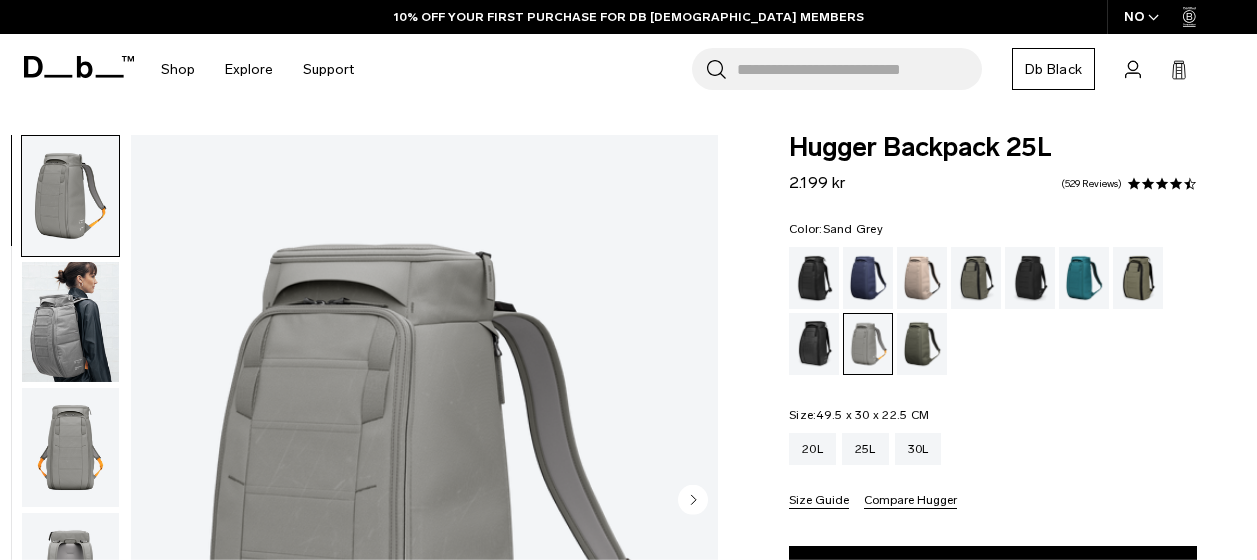 scroll, scrollTop: 200, scrollLeft: 0, axis: vertical 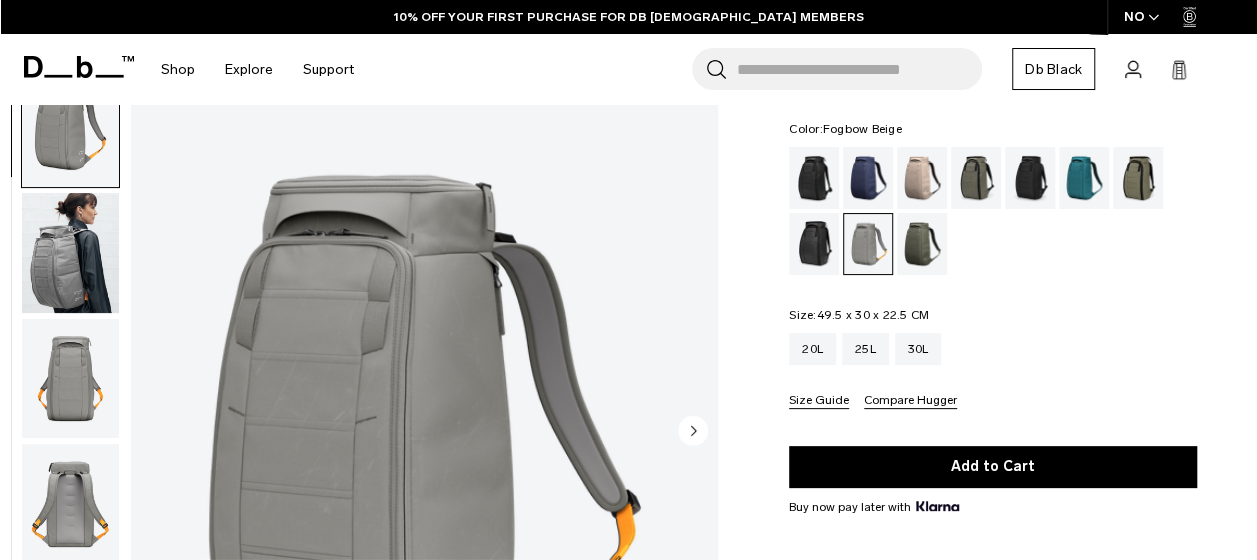 click at bounding box center [922, 178] 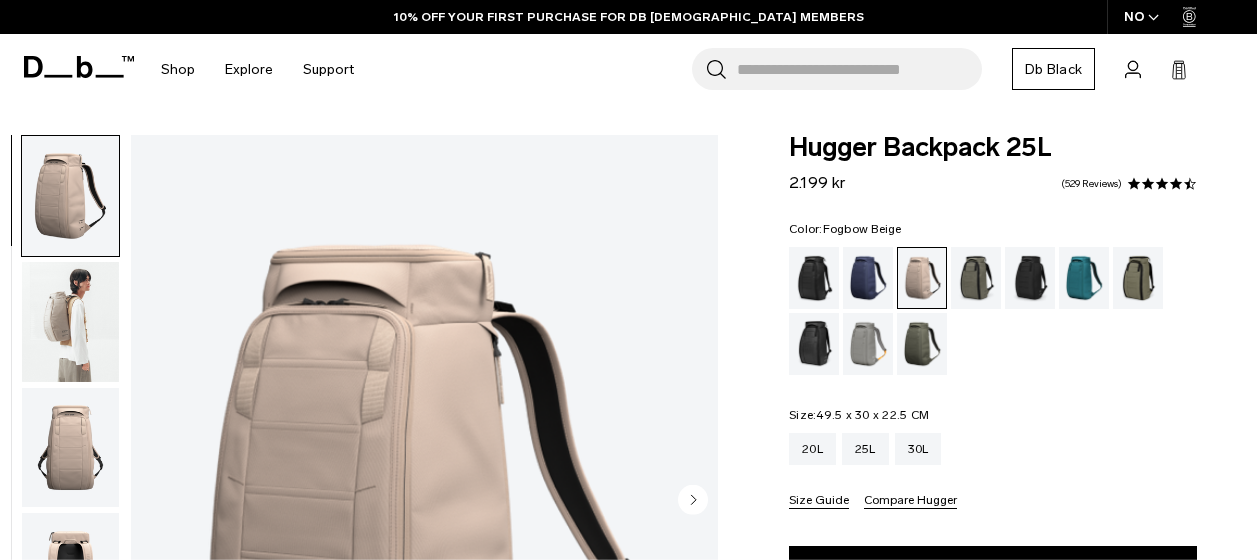 scroll, scrollTop: 300, scrollLeft: 0, axis: vertical 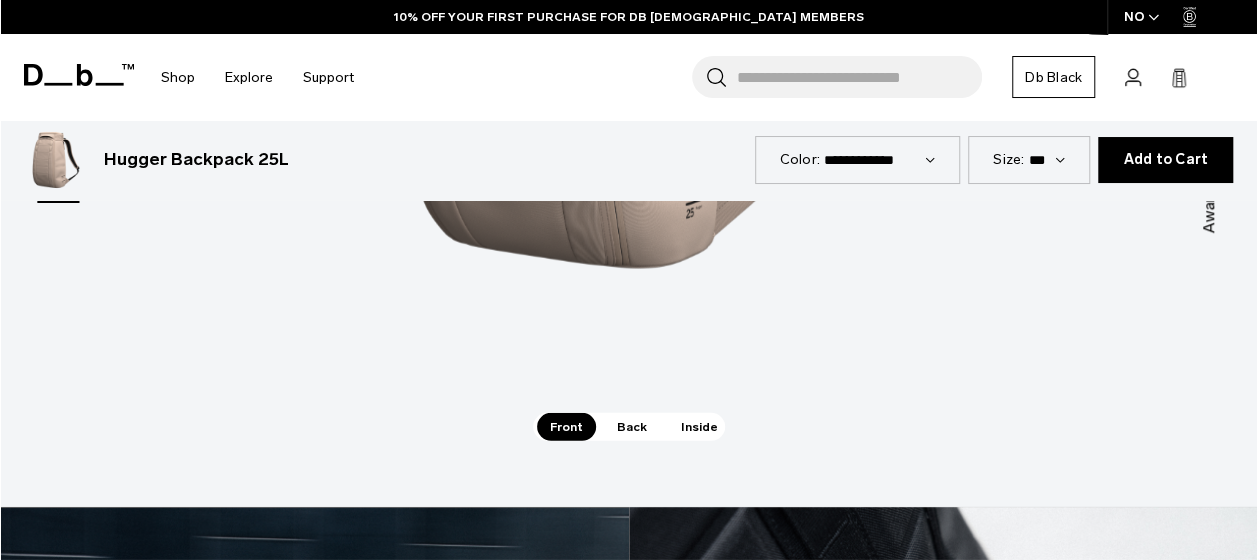 click on "Back" at bounding box center [632, 427] 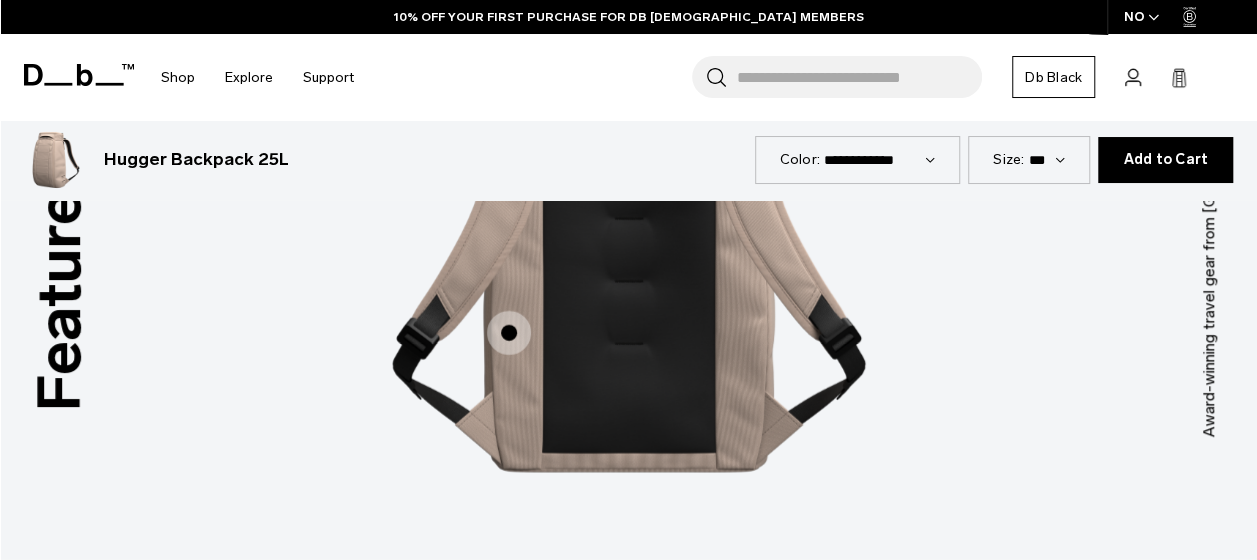 scroll, scrollTop: 2700, scrollLeft: 0, axis: vertical 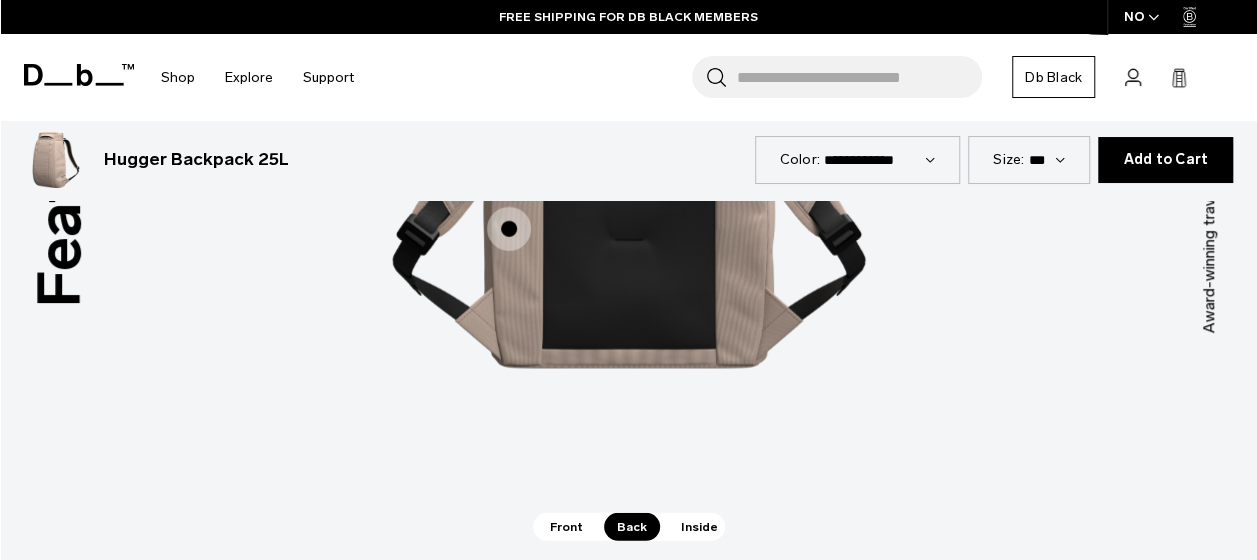 click on "Inside" at bounding box center (699, 527) 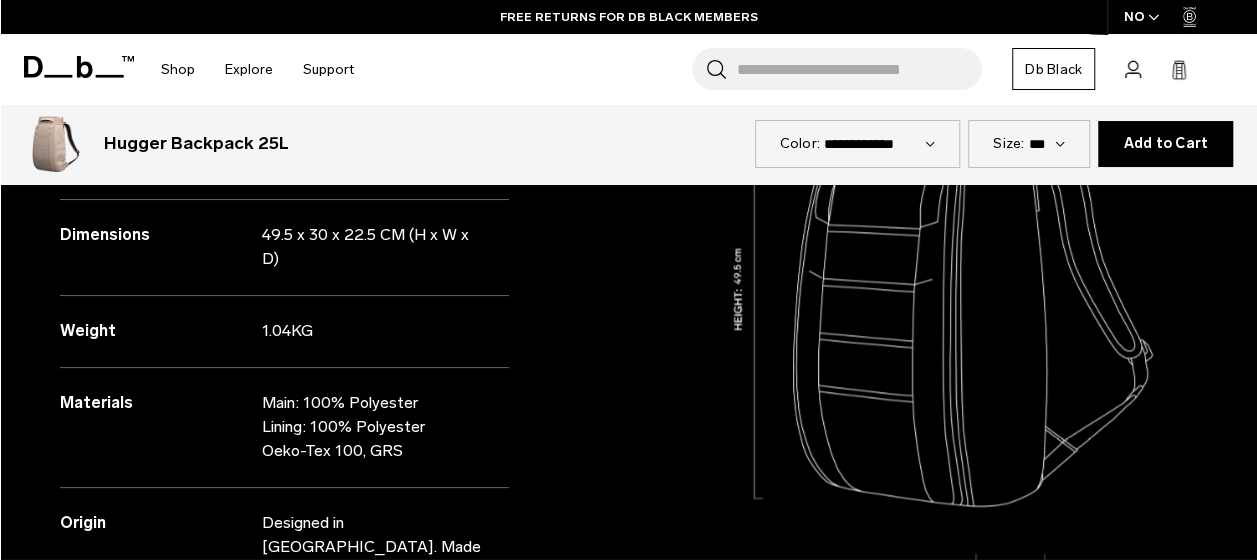 scroll, scrollTop: 1500, scrollLeft: 0, axis: vertical 